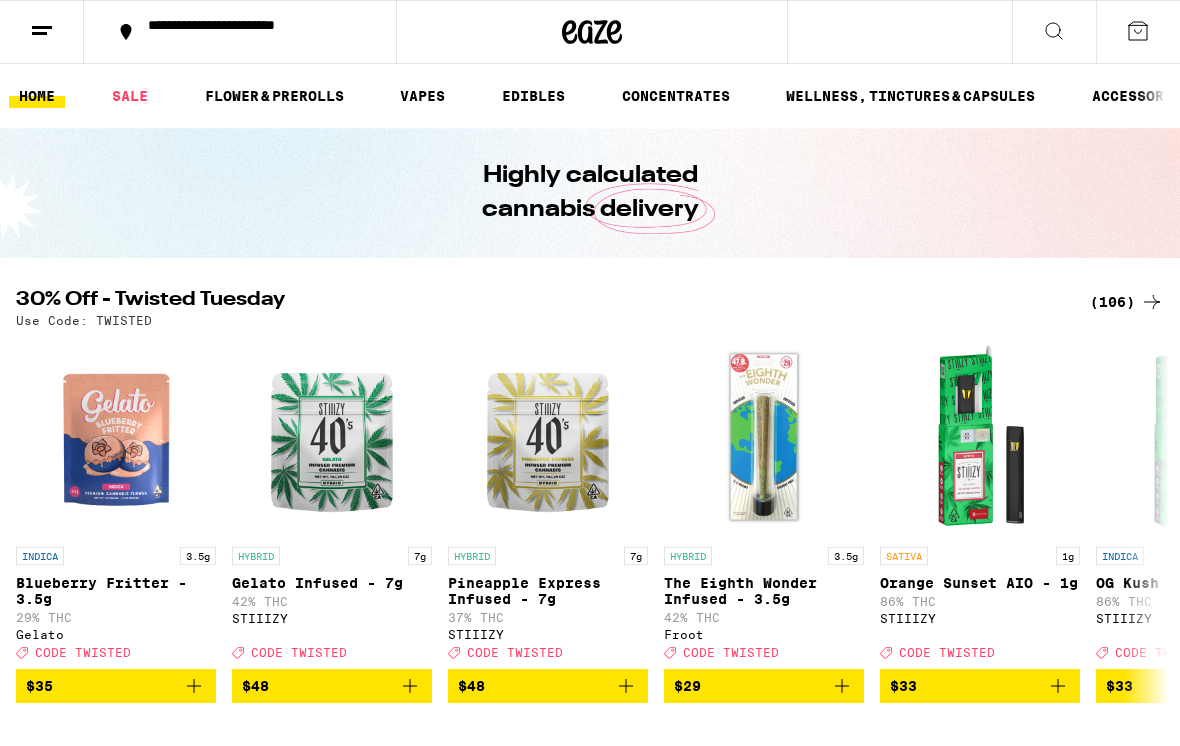 scroll, scrollTop: 0, scrollLeft: 0, axis: both 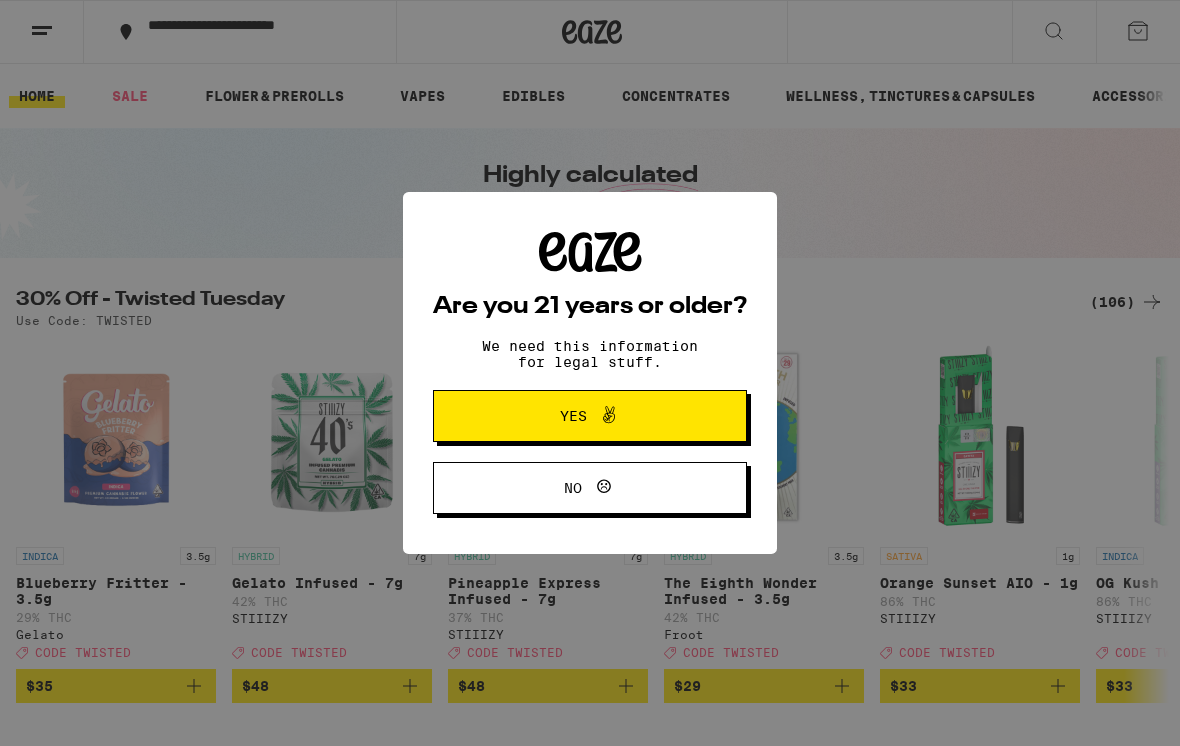 click on "Are you 21 years or older? We need this information for legal stuff. Yes No" at bounding box center [590, 373] 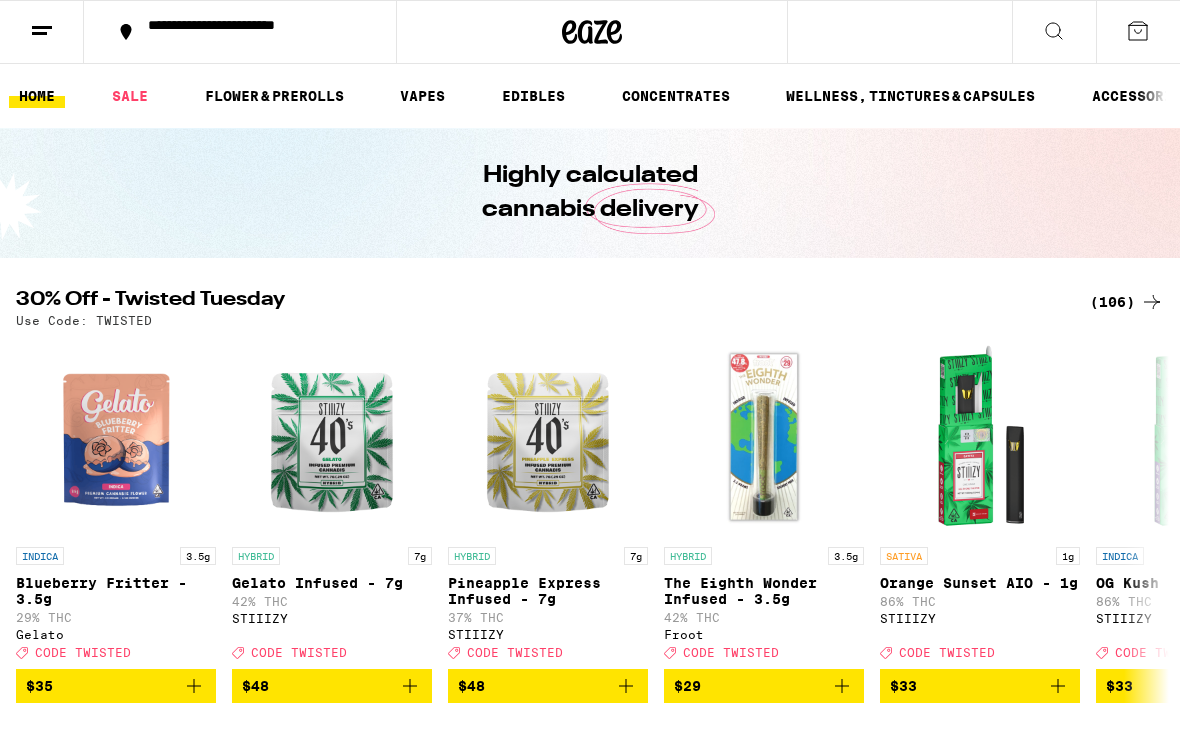scroll, scrollTop: 0, scrollLeft: 0, axis: both 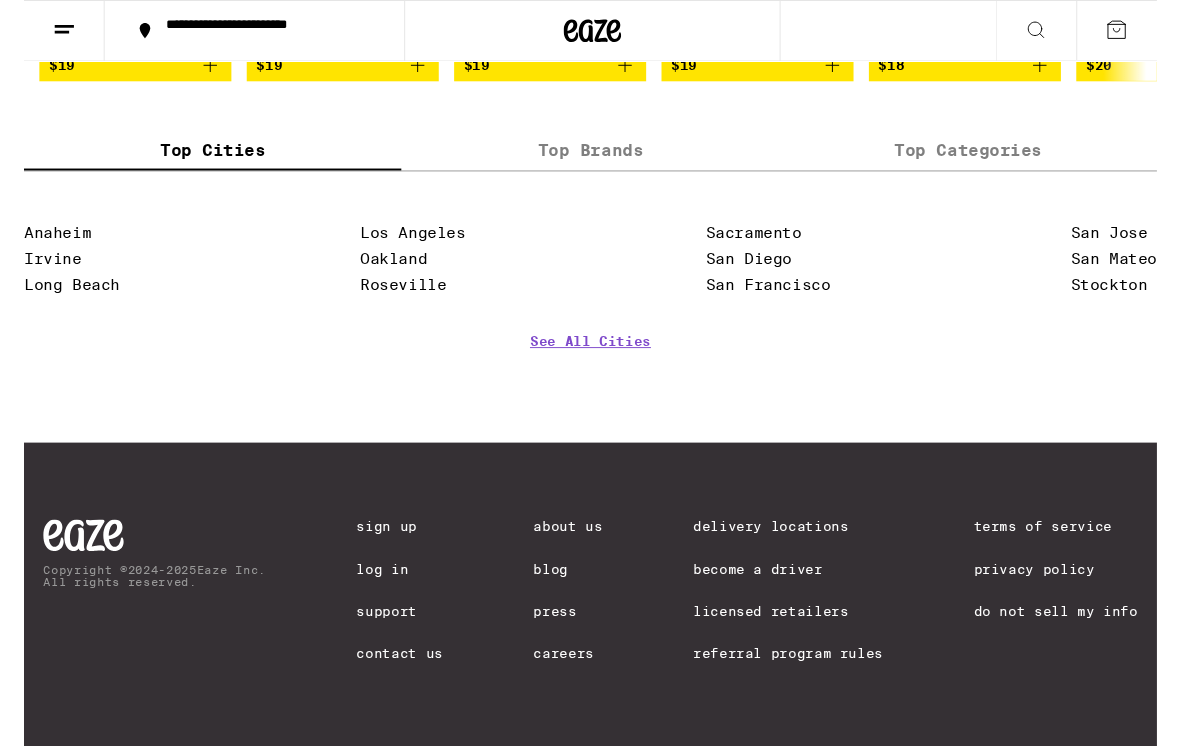 click on "See All Cities" at bounding box center (590, 385) 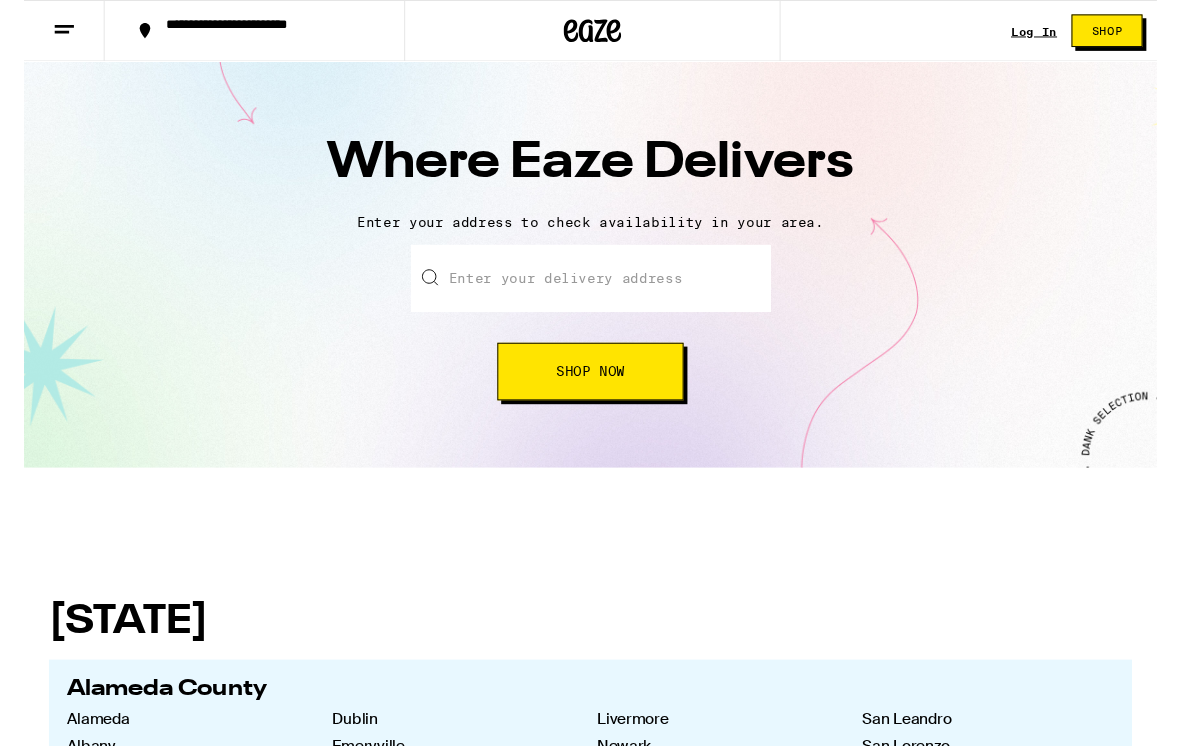 click at bounding box center (590, 290) 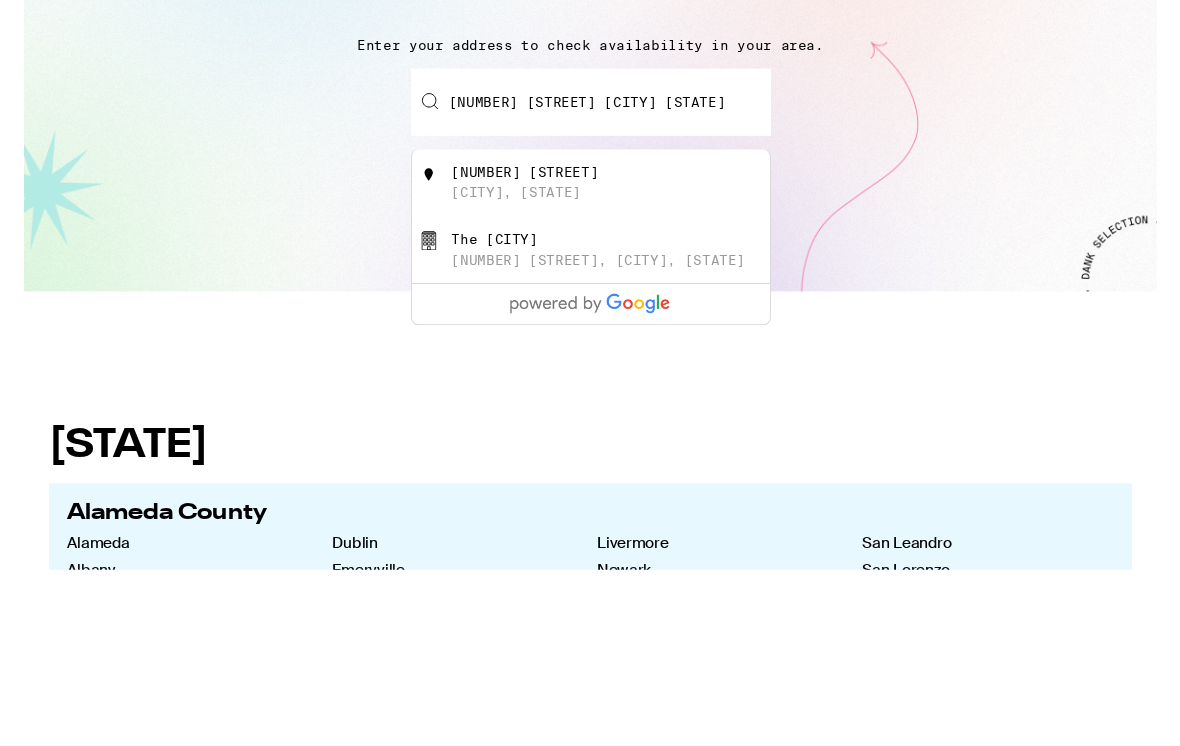 click on "The [CITY]" at bounding box center (490, 432) 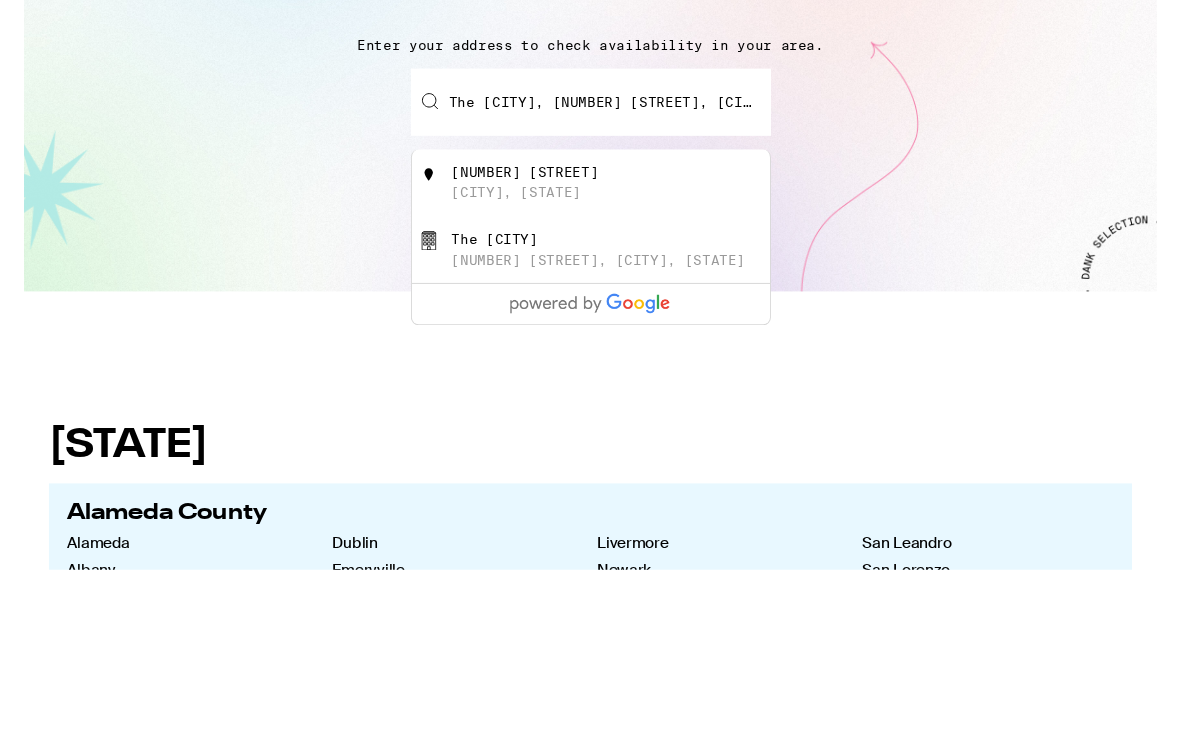 scroll, scrollTop: 184, scrollLeft: 0, axis: vertical 